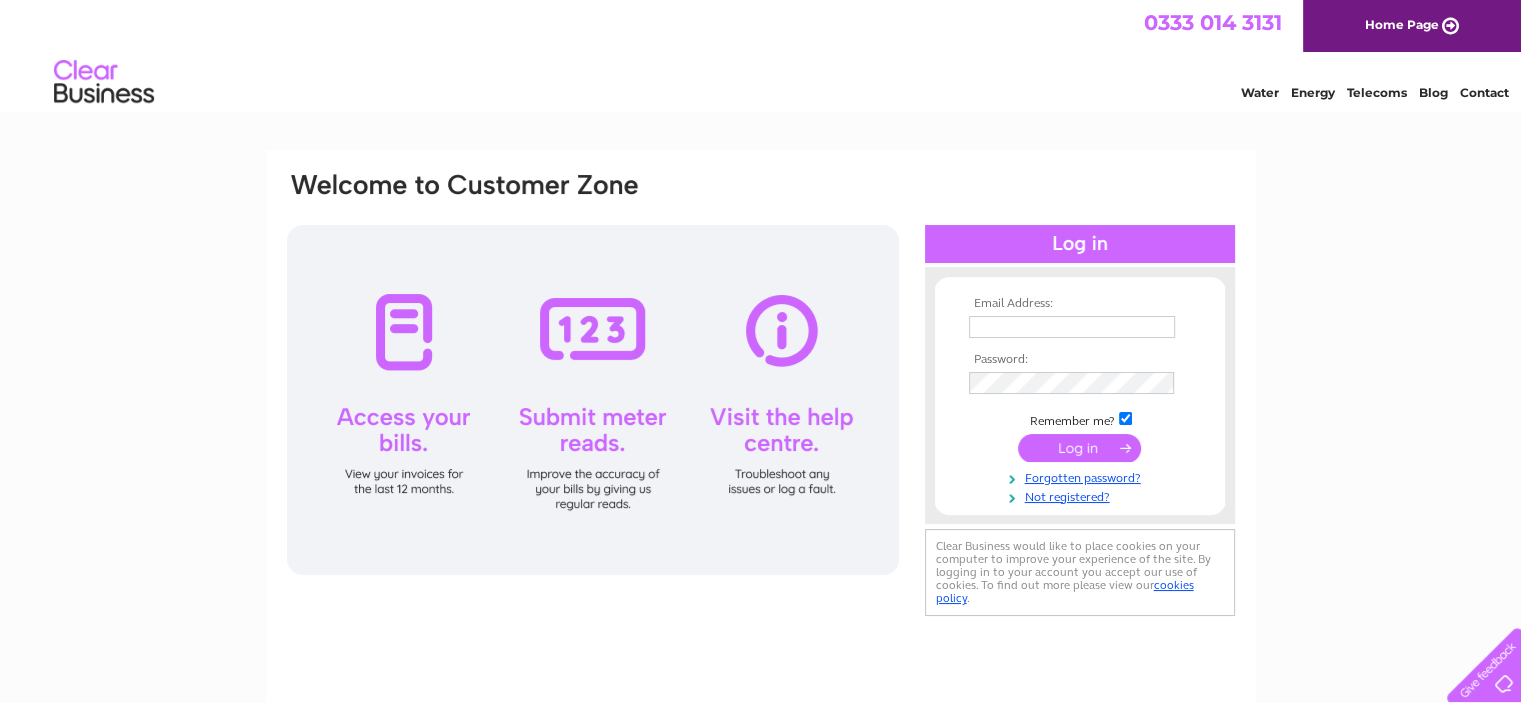 scroll, scrollTop: 0, scrollLeft: 0, axis: both 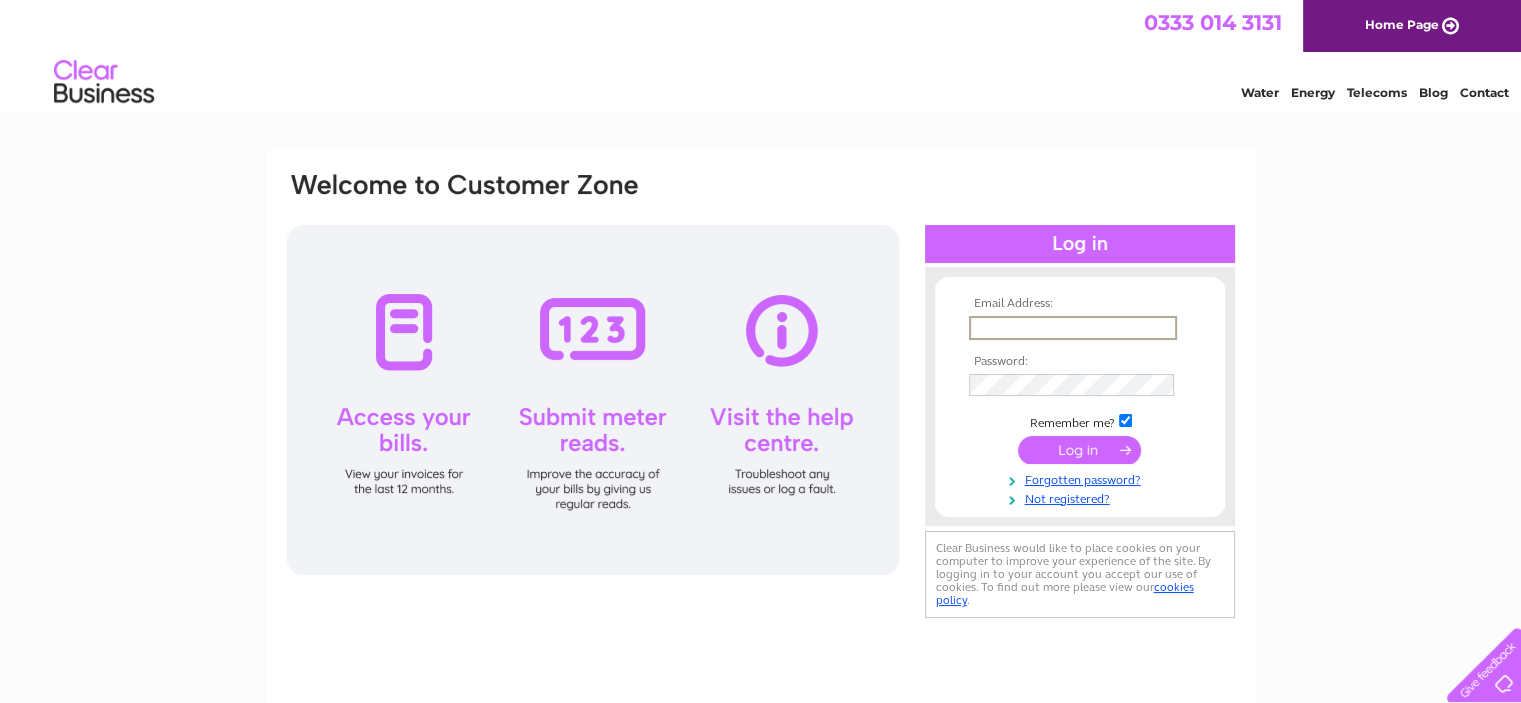 click at bounding box center [1073, 328] 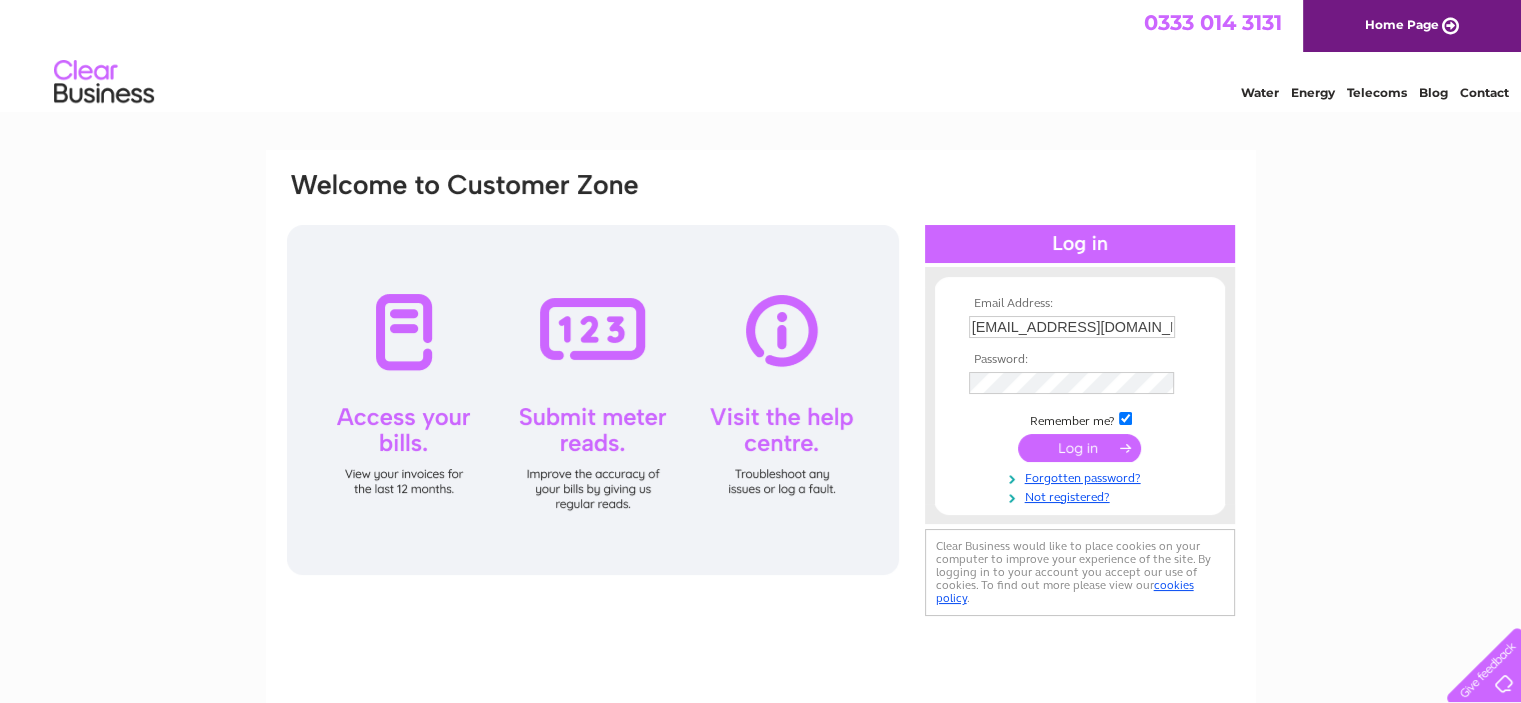 click at bounding box center [1079, 448] 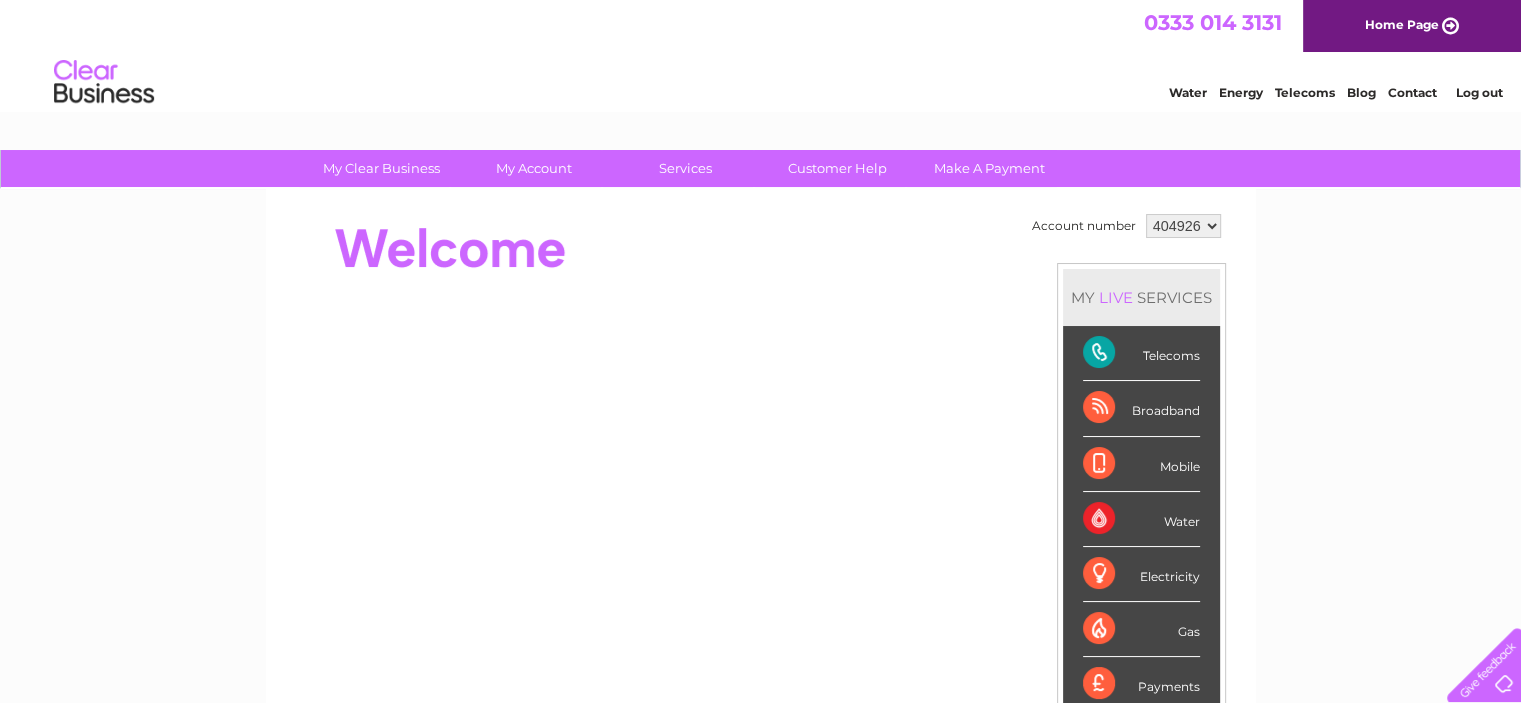 scroll, scrollTop: 0, scrollLeft: 0, axis: both 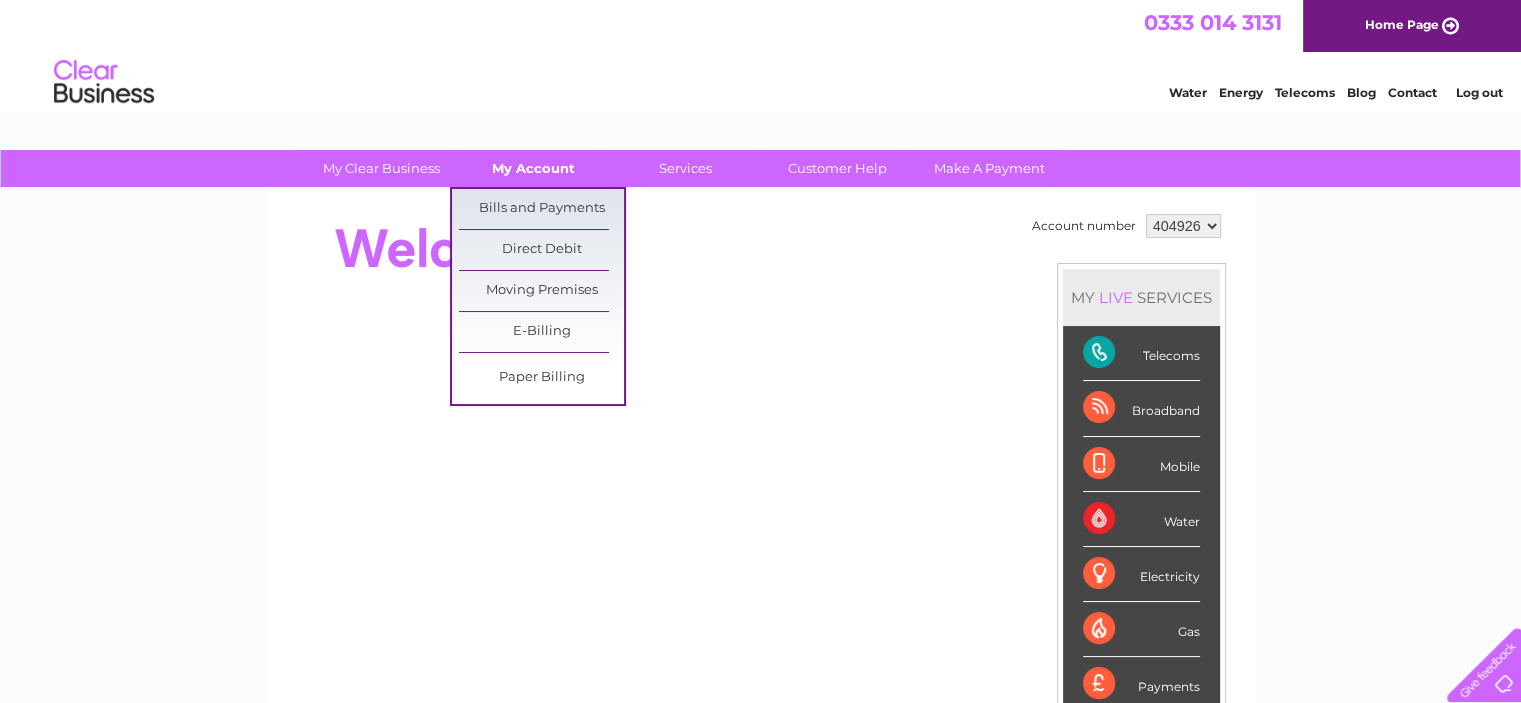 click on "My Account" at bounding box center (533, 168) 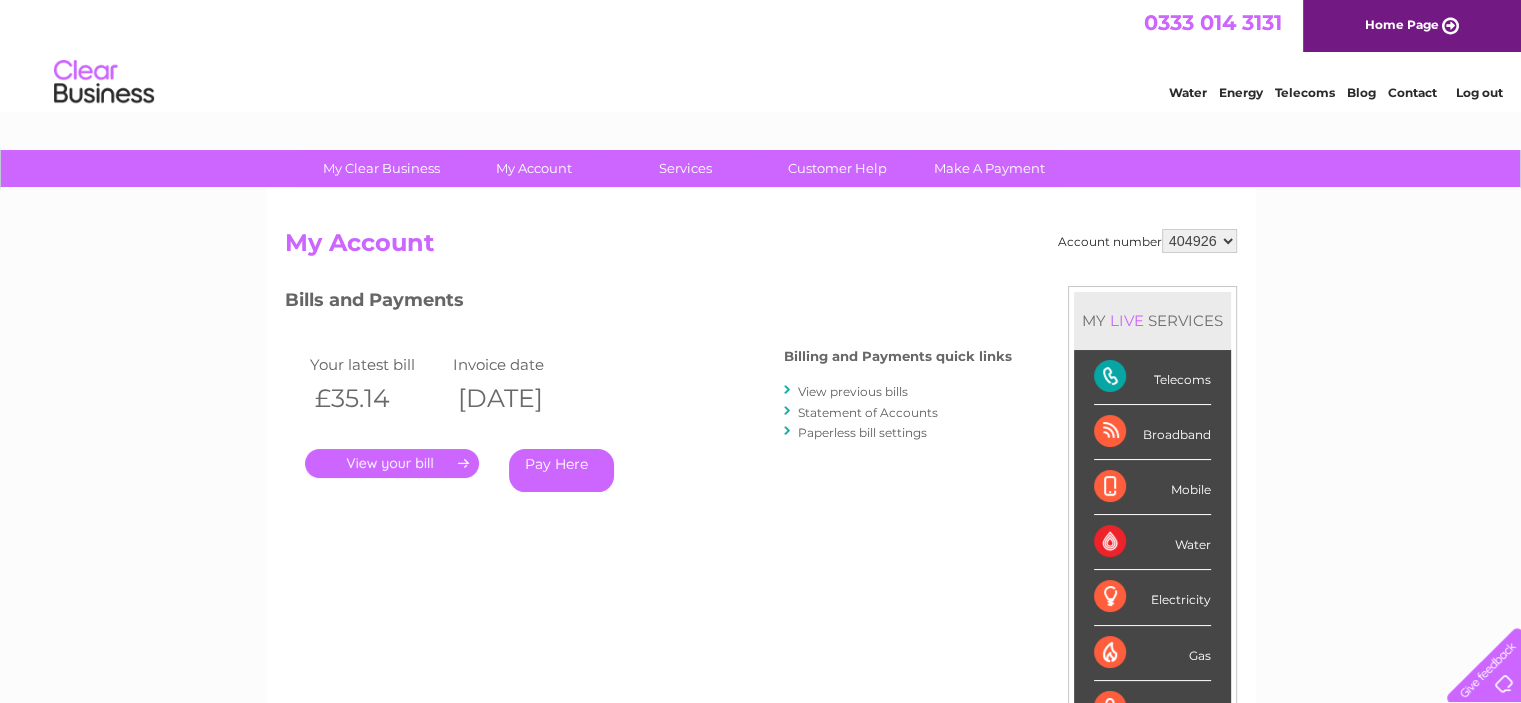 scroll, scrollTop: 0, scrollLeft: 0, axis: both 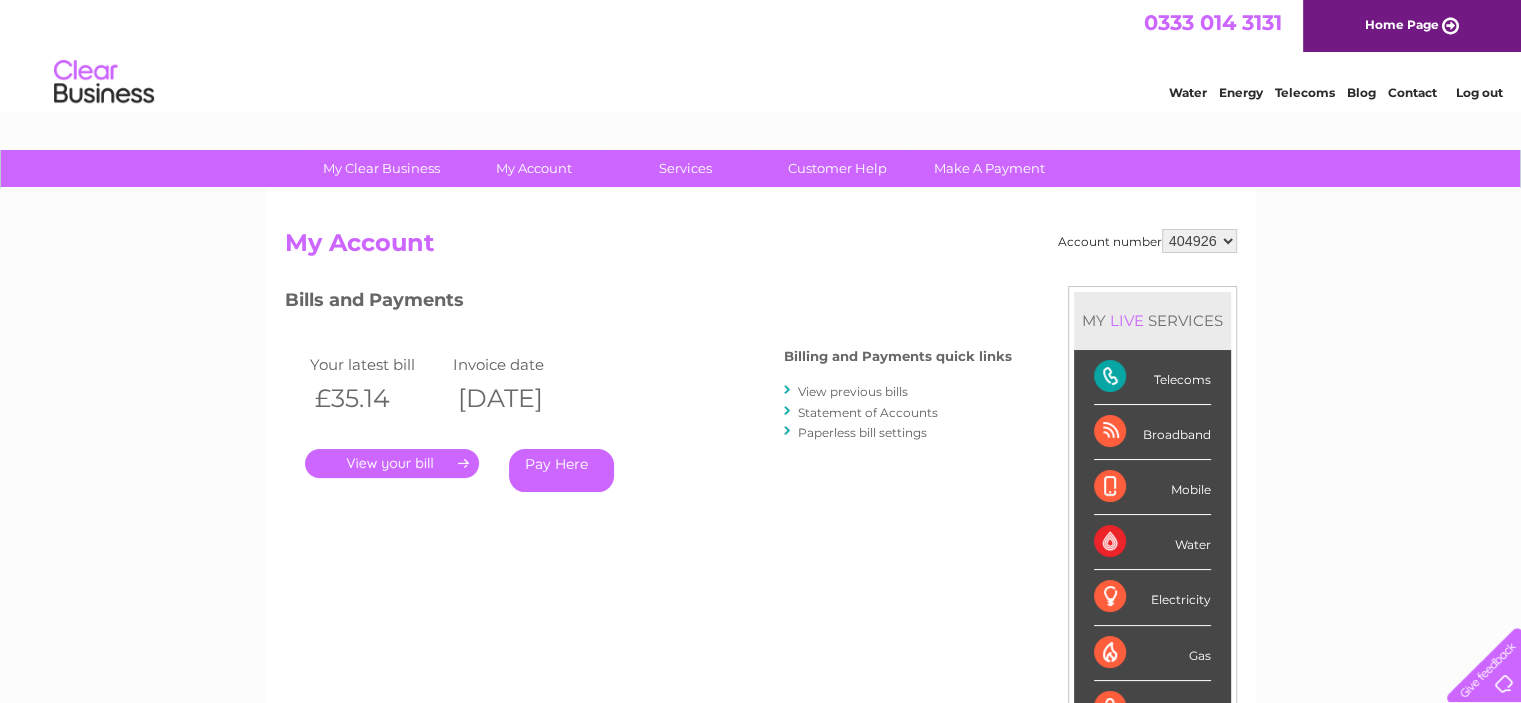 click on "Billing and Payments quick links" at bounding box center [898, 356] 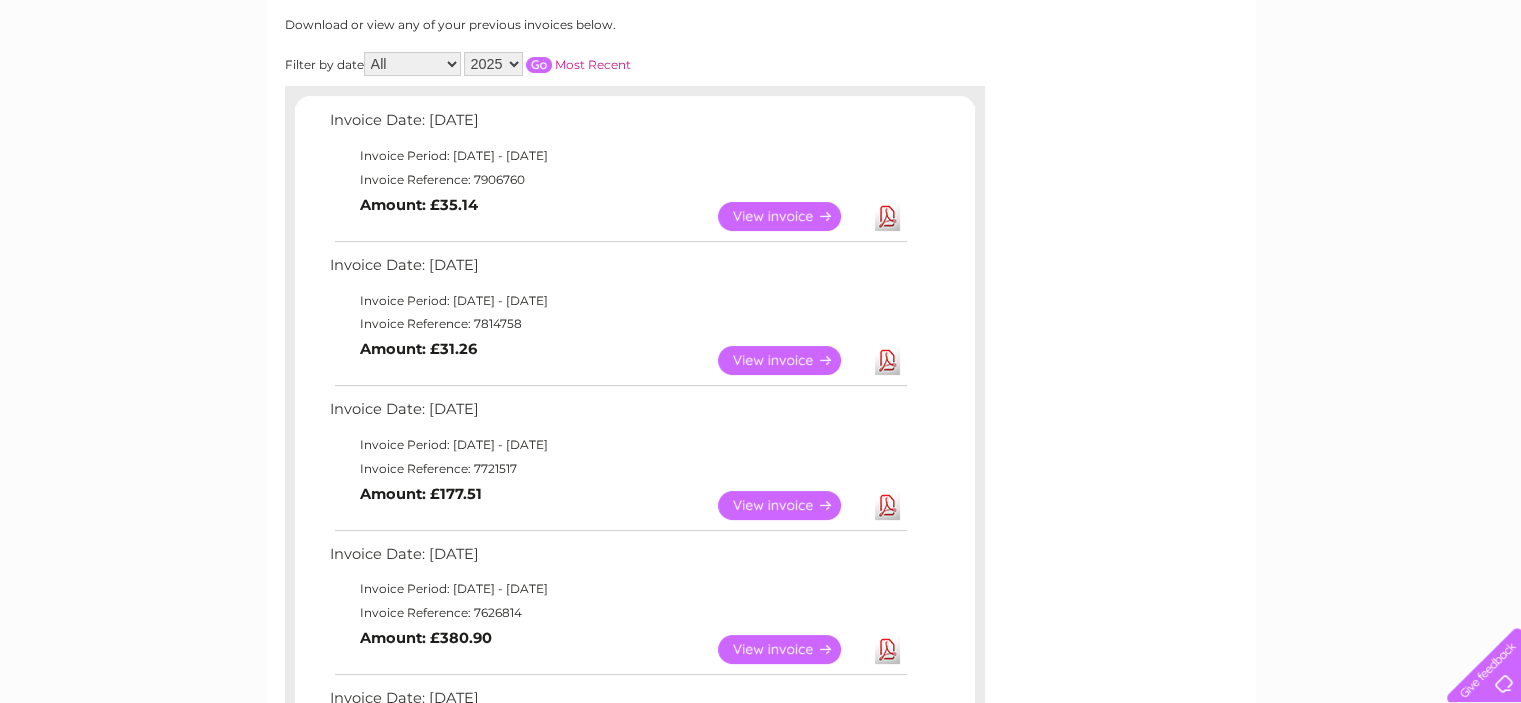 scroll, scrollTop: 267, scrollLeft: 0, axis: vertical 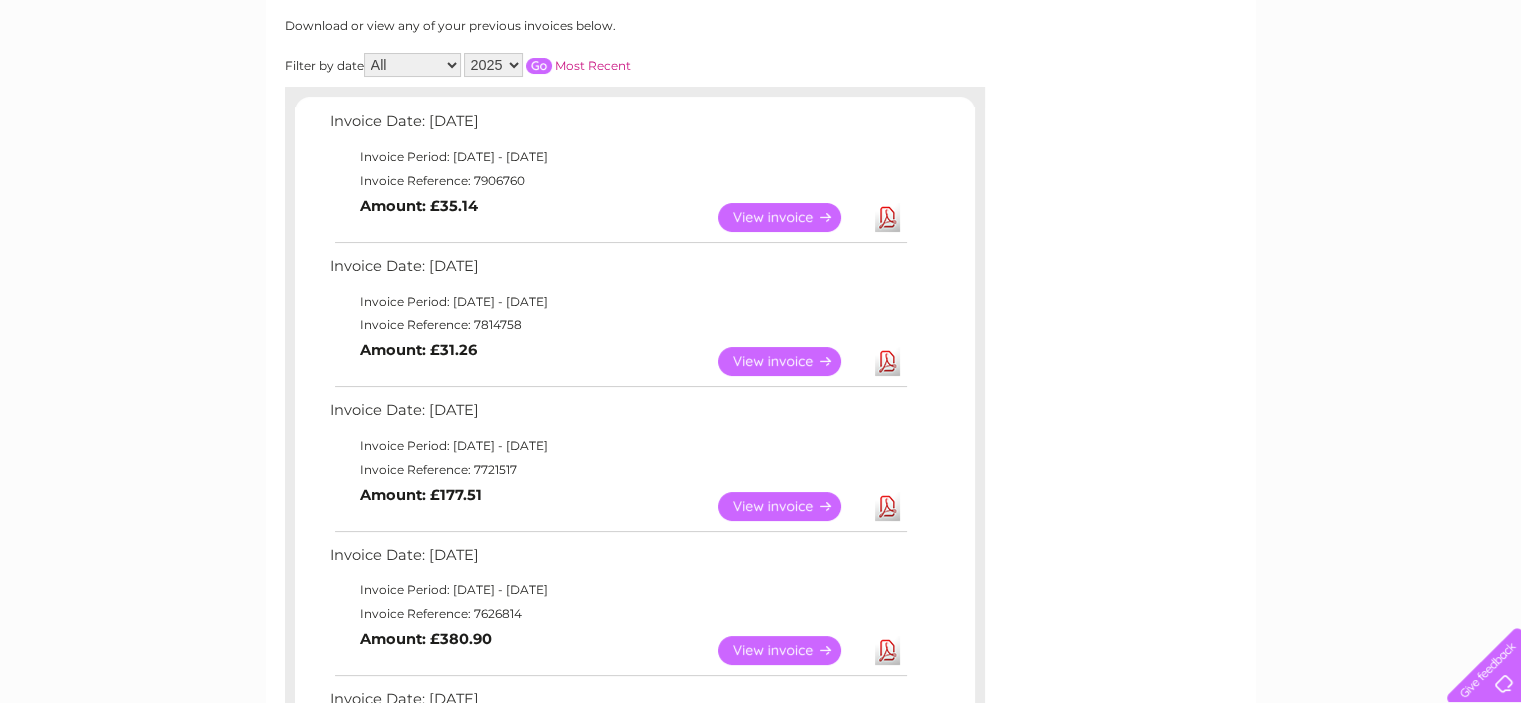 drag, startPoint x: 1128, startPoint y: 435, endPoint x: 789, endPoint y: 219, distance: 401.96643 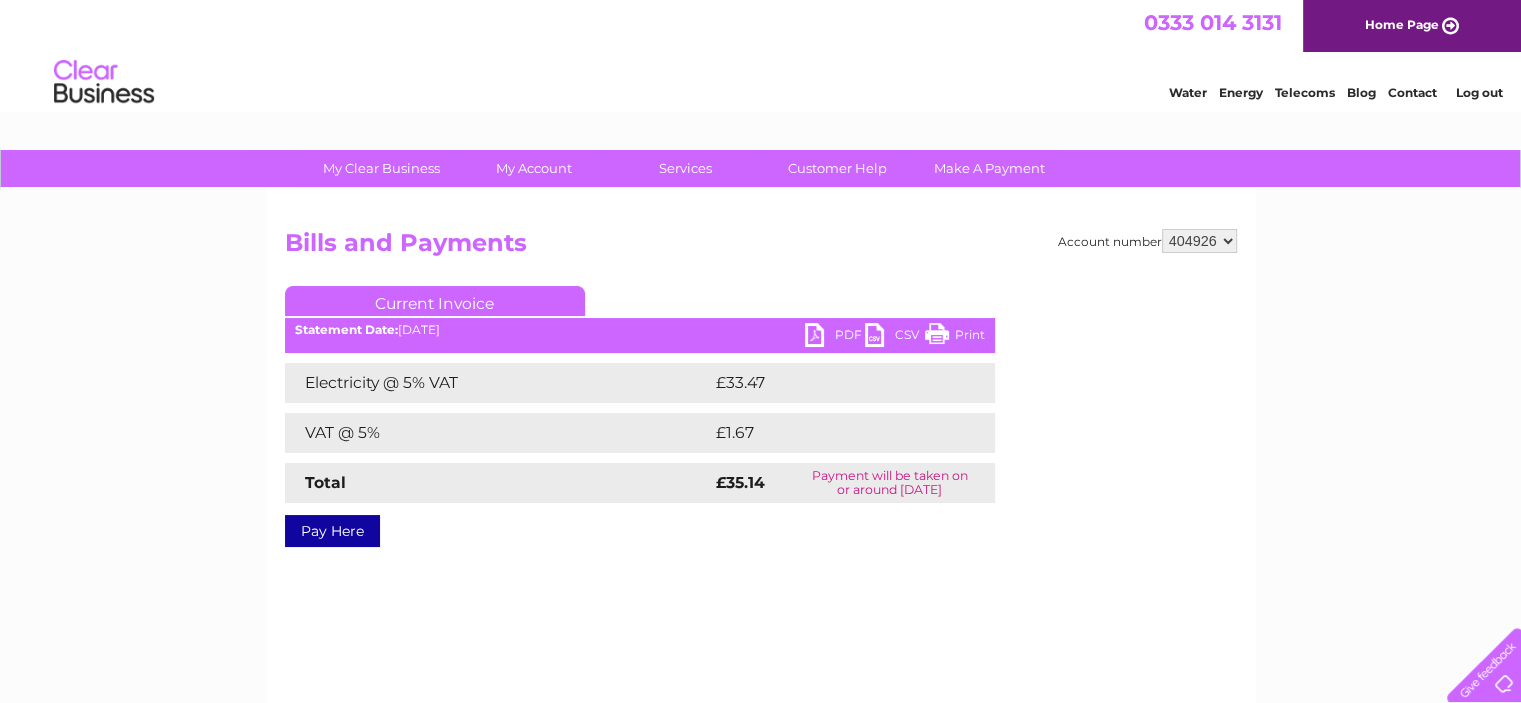 scroll, scrollTop: 0, scrollLeft: 0, axis: both 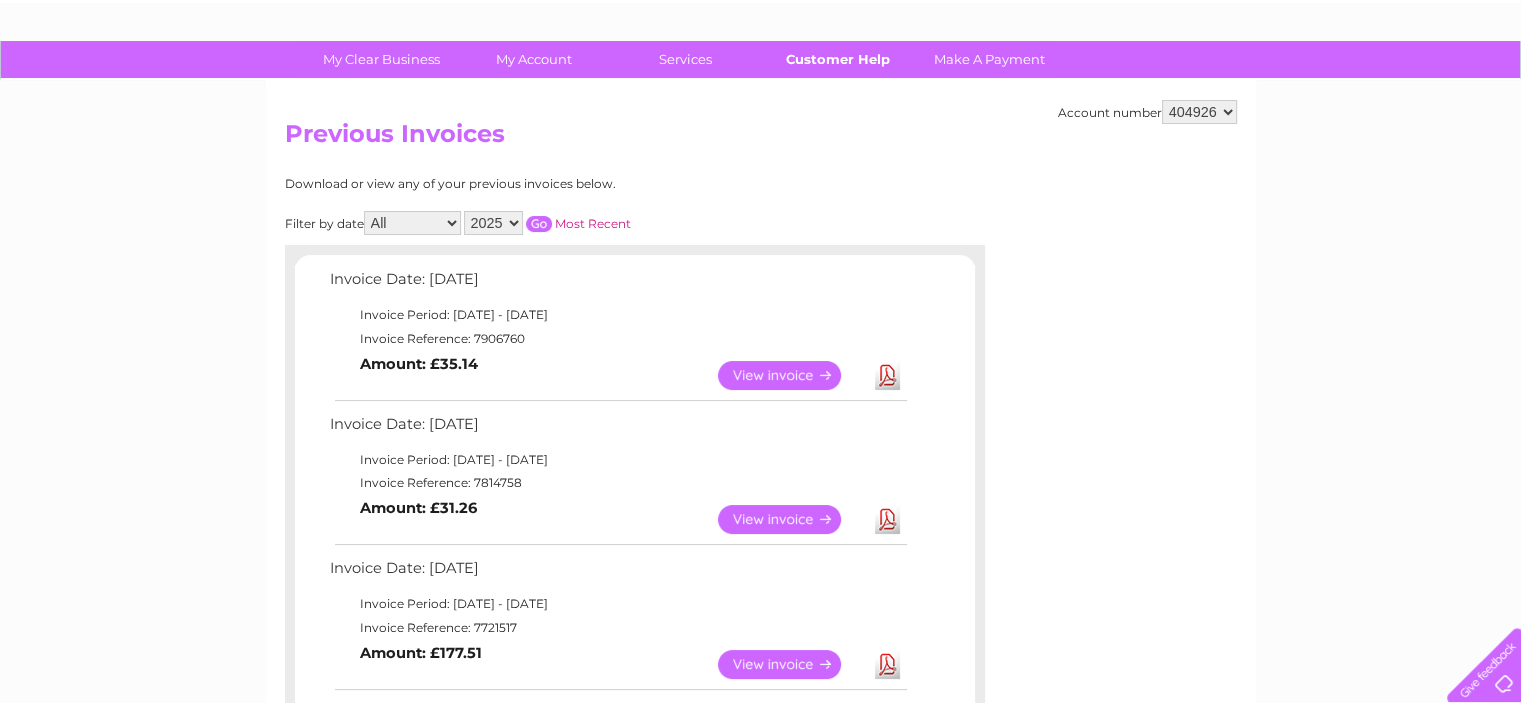 click on "Customer Help" at bounding box center (837, 59) 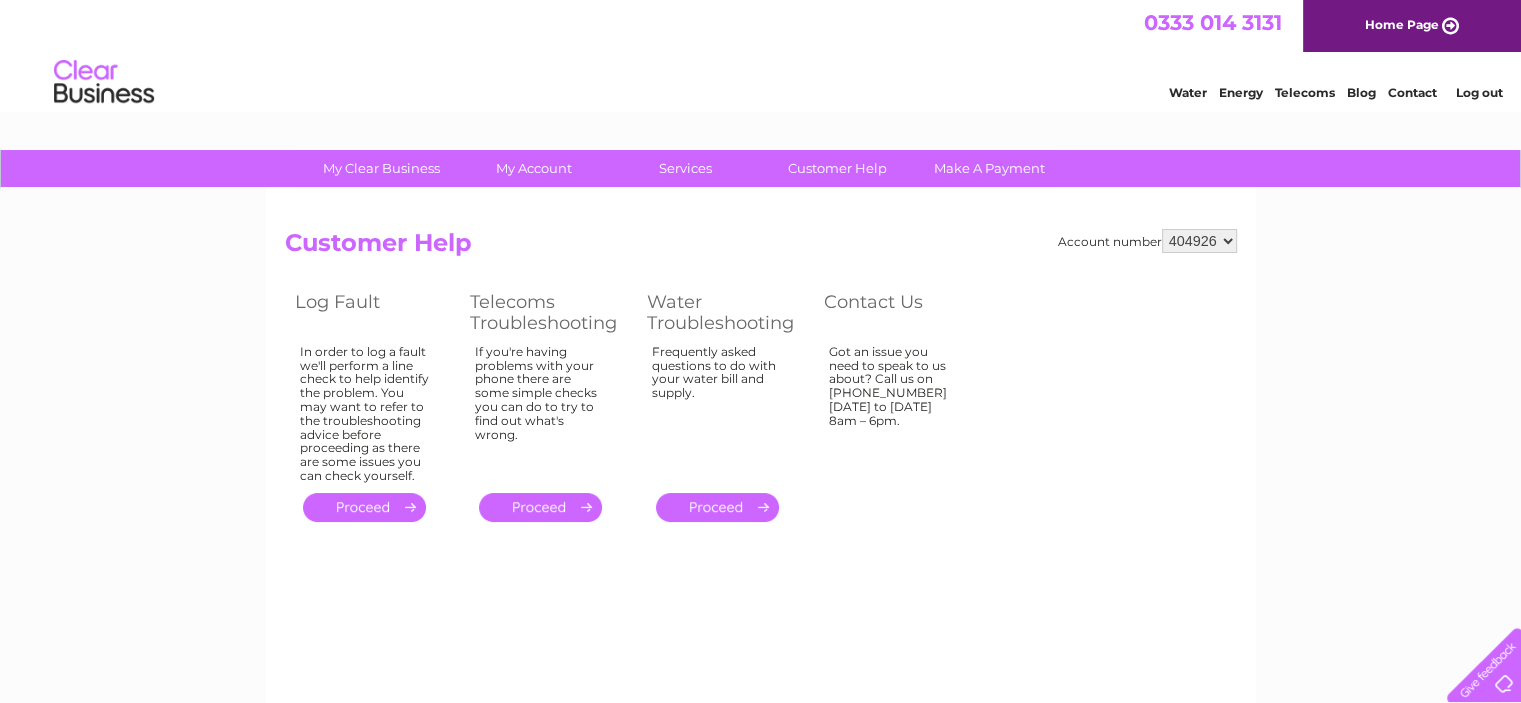scroll, scrollTop: 0, scrollLeft: 0, axis: both 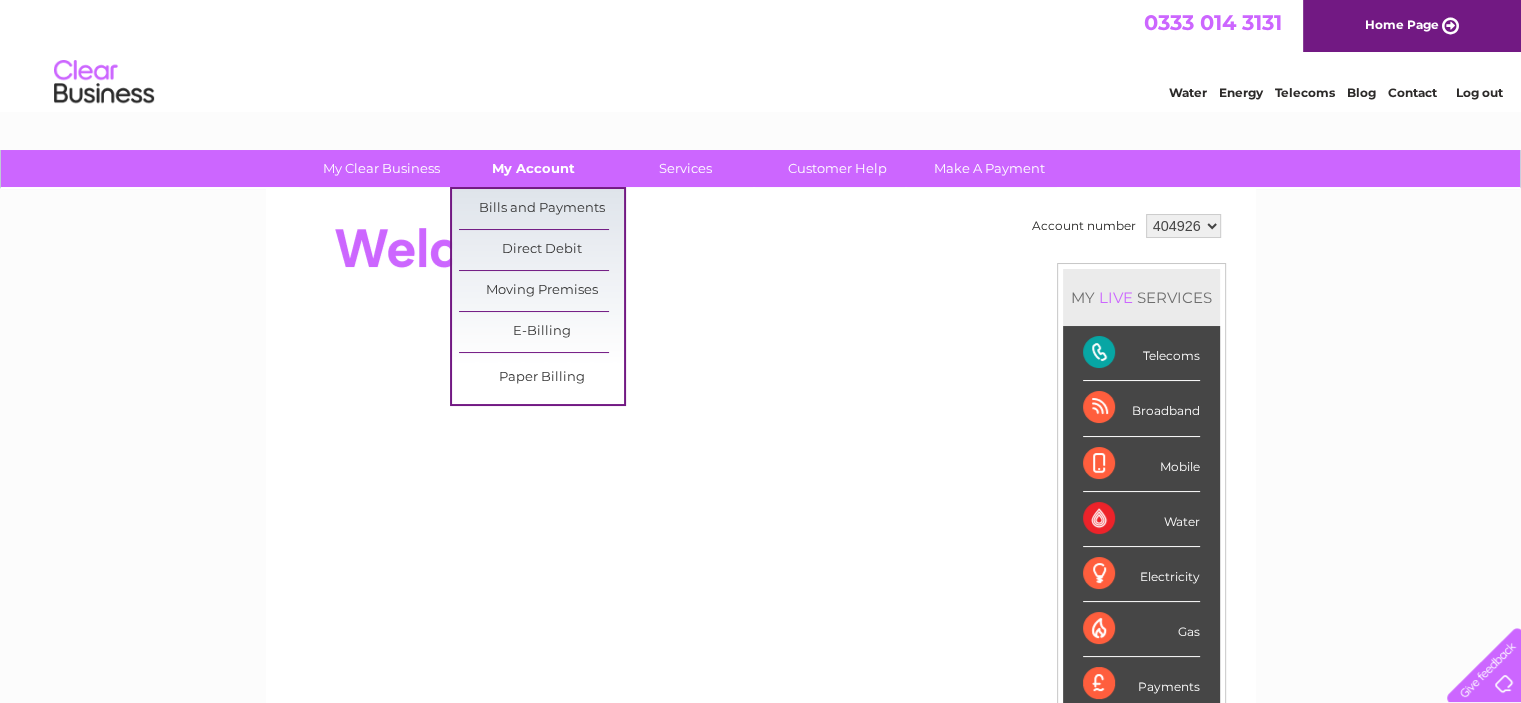 click on "My Account" at bounding box center (533, 168) 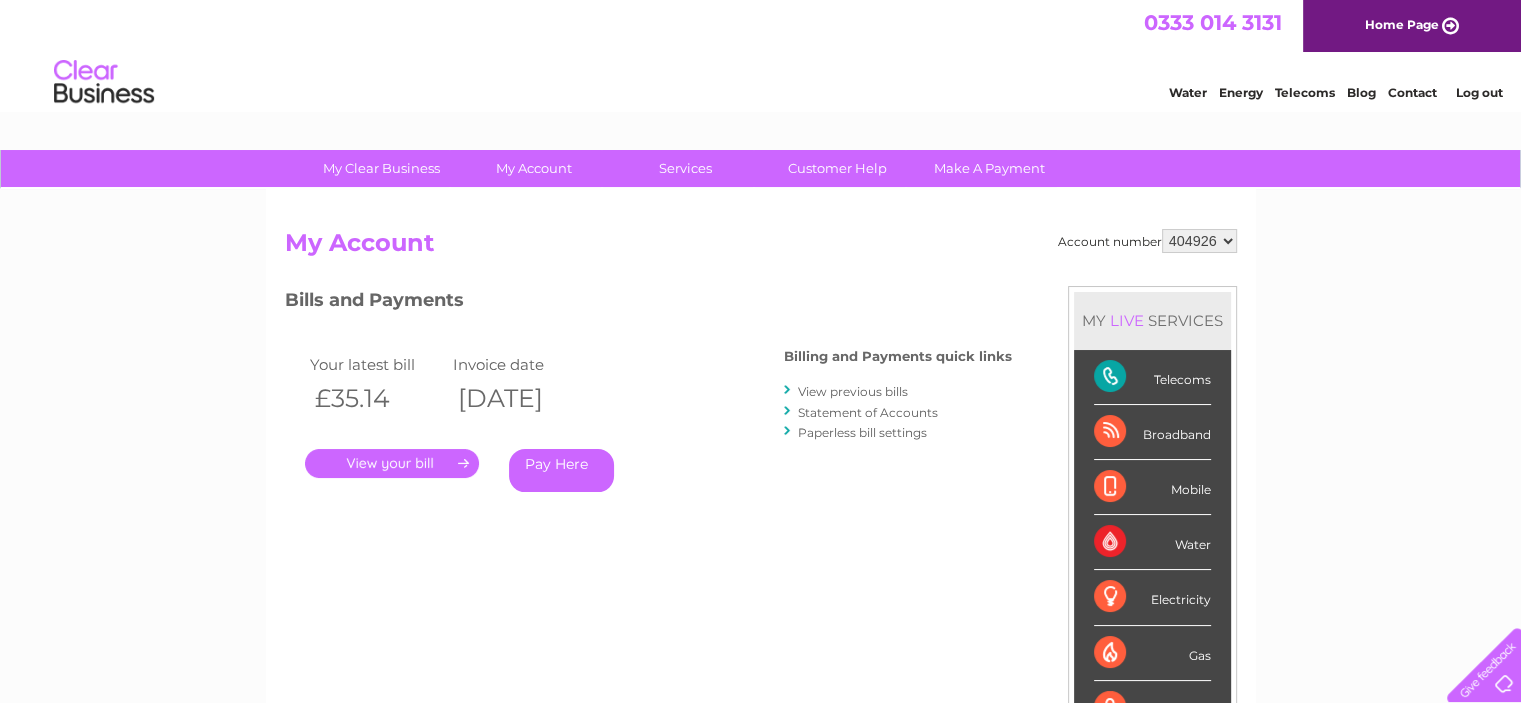 scroll, scrollTop: 0, scrollLeft: 0, axis: both 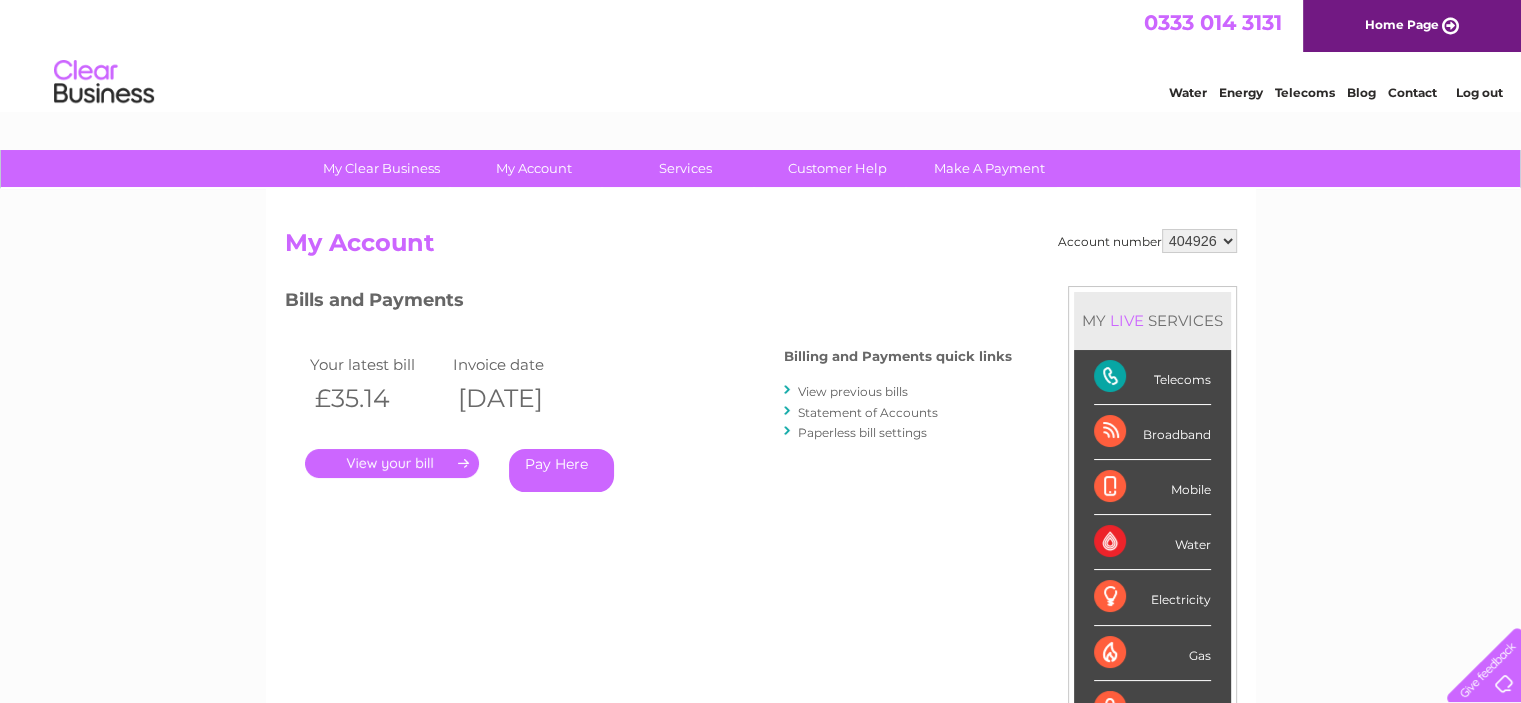 click on "View previous bills" at bounding box center (853, 391) 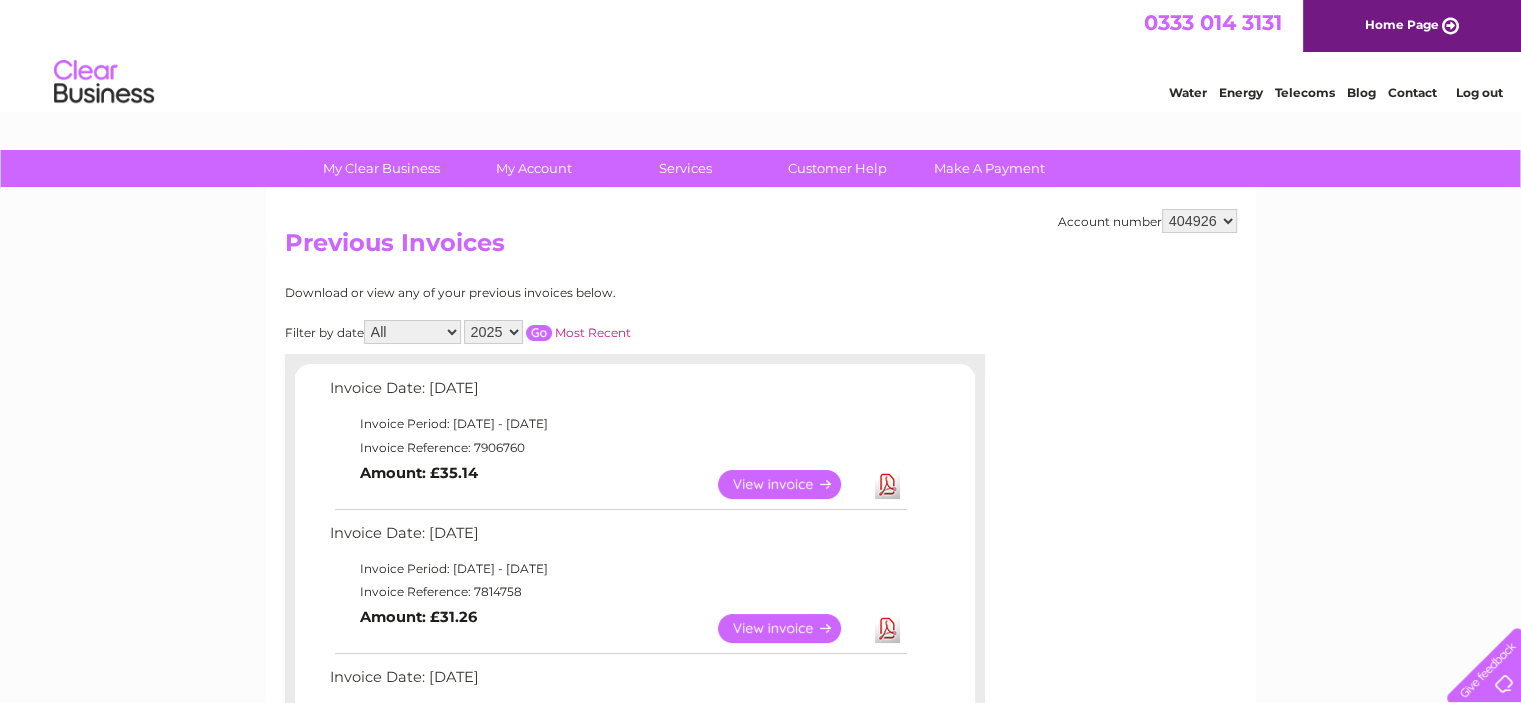 scroll, scrollTop: 0, scrollLeft: 0, axis: both 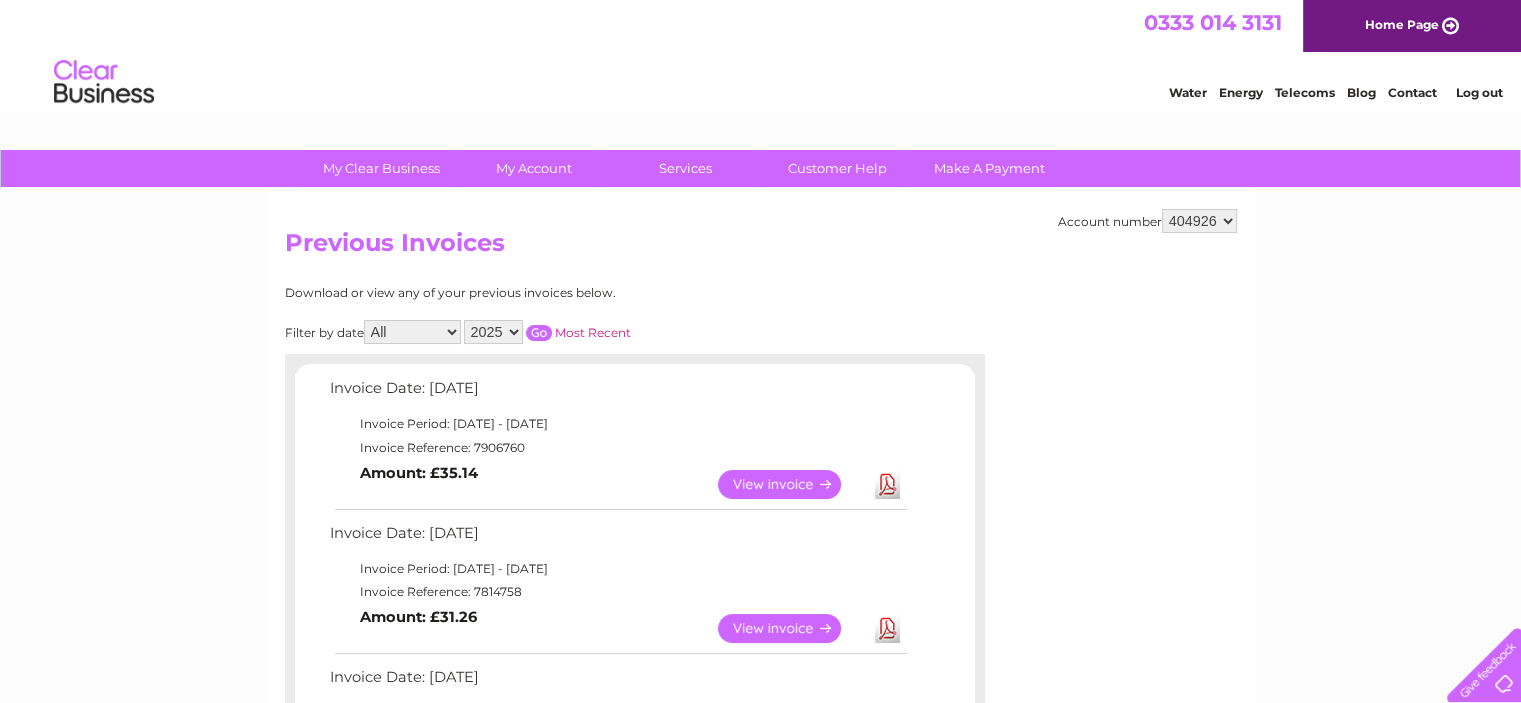 click on "View" at bounding box center (791, 484) 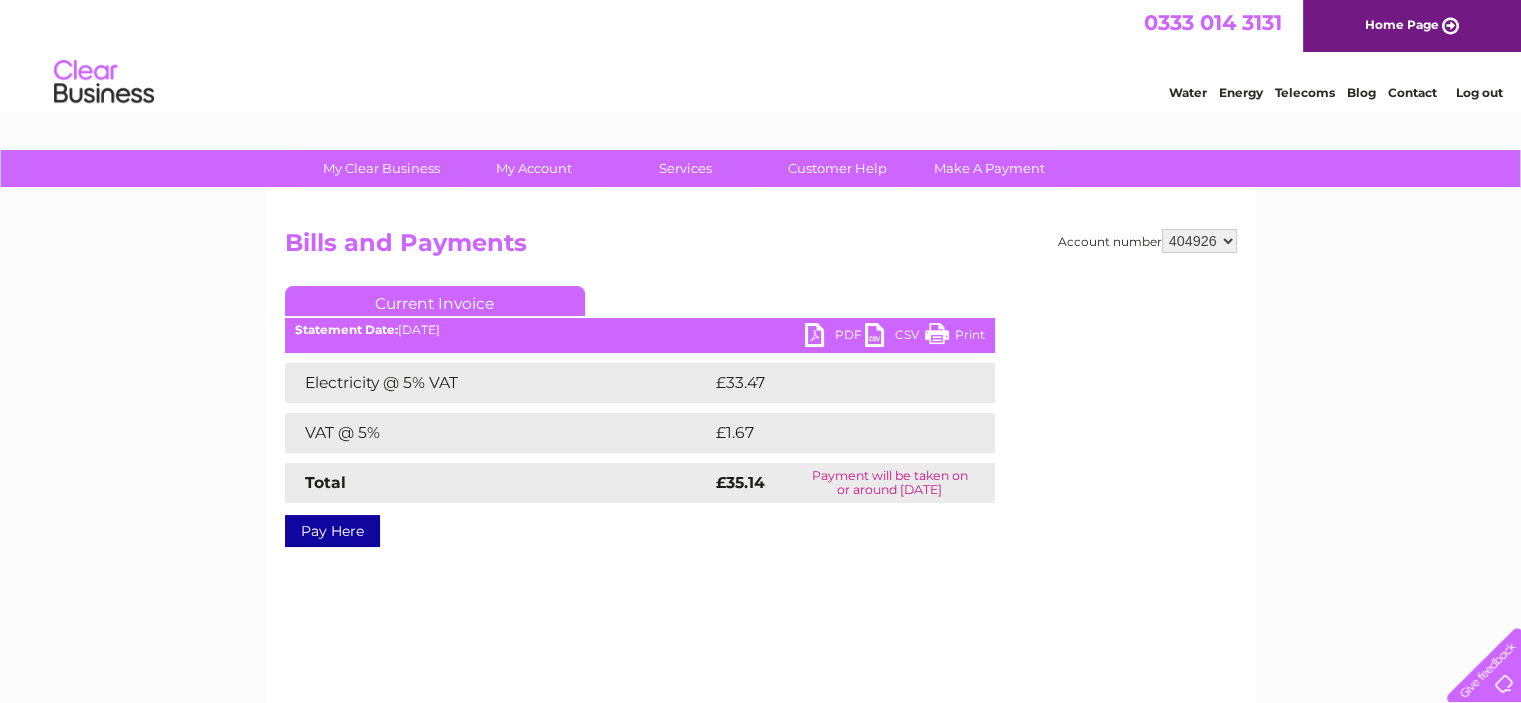 scroll, scrollTop: 0, scrollLeft: 0, axis: both 